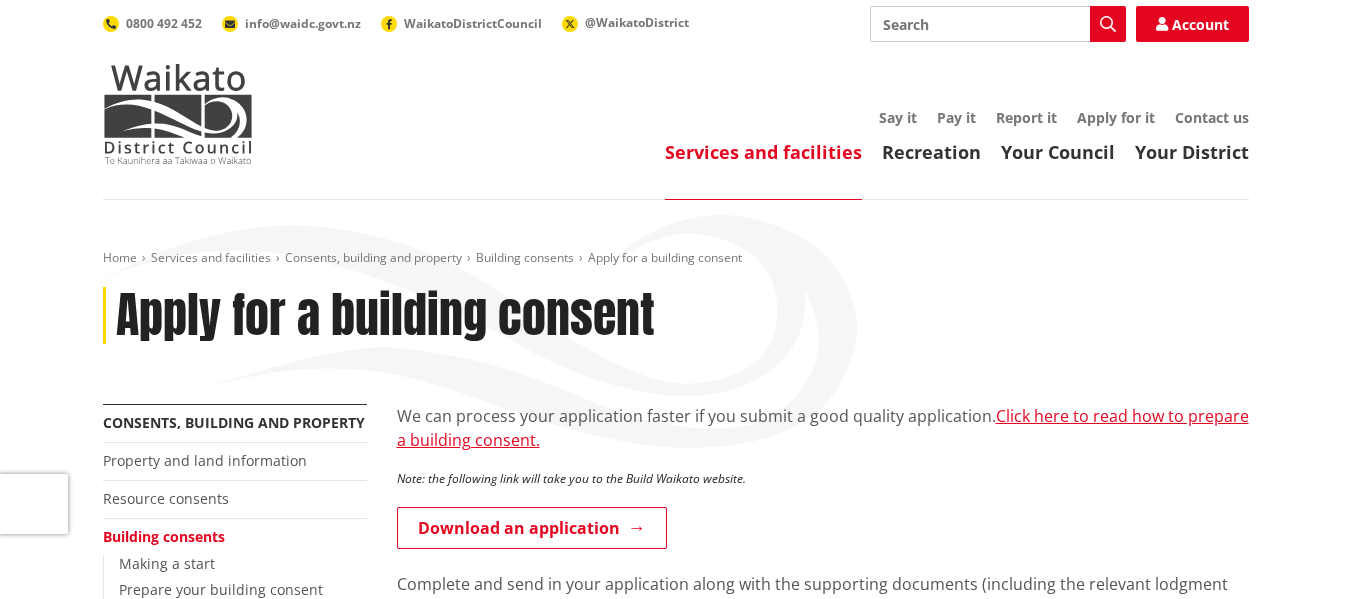 scroll, scrollTop: 0, scrollLeft: 0, axis: both 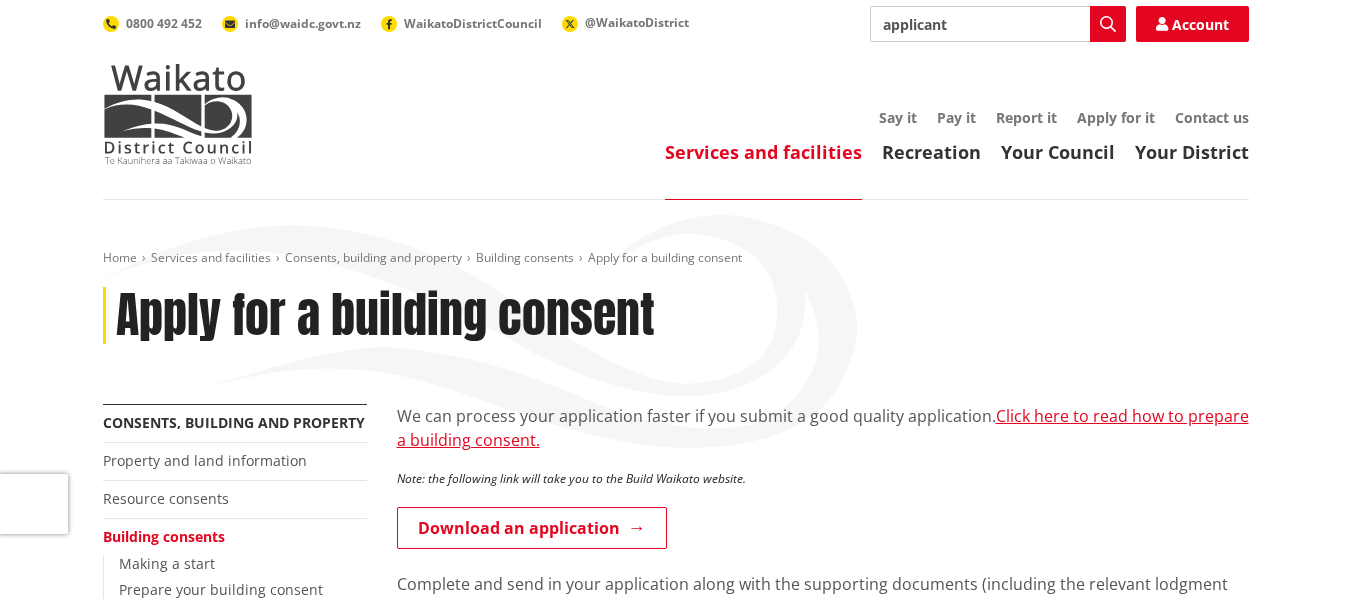 type on "applicant" 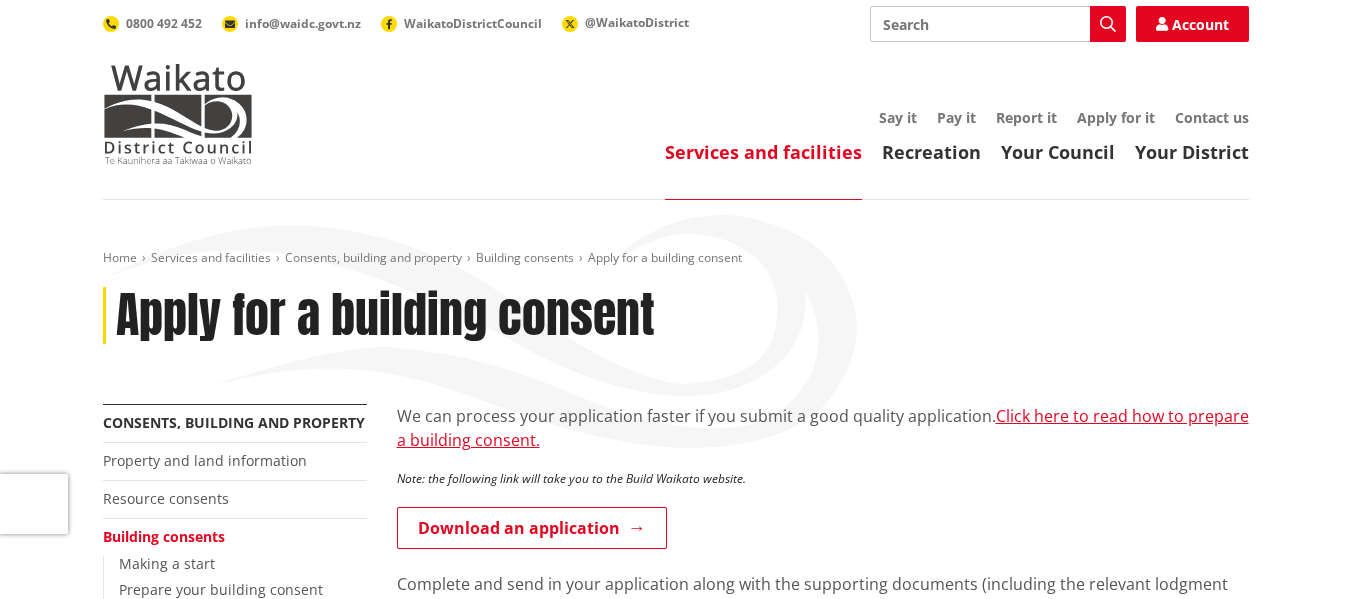 scroll, scrollTop: 0, scrollLeft: 0, axis: both 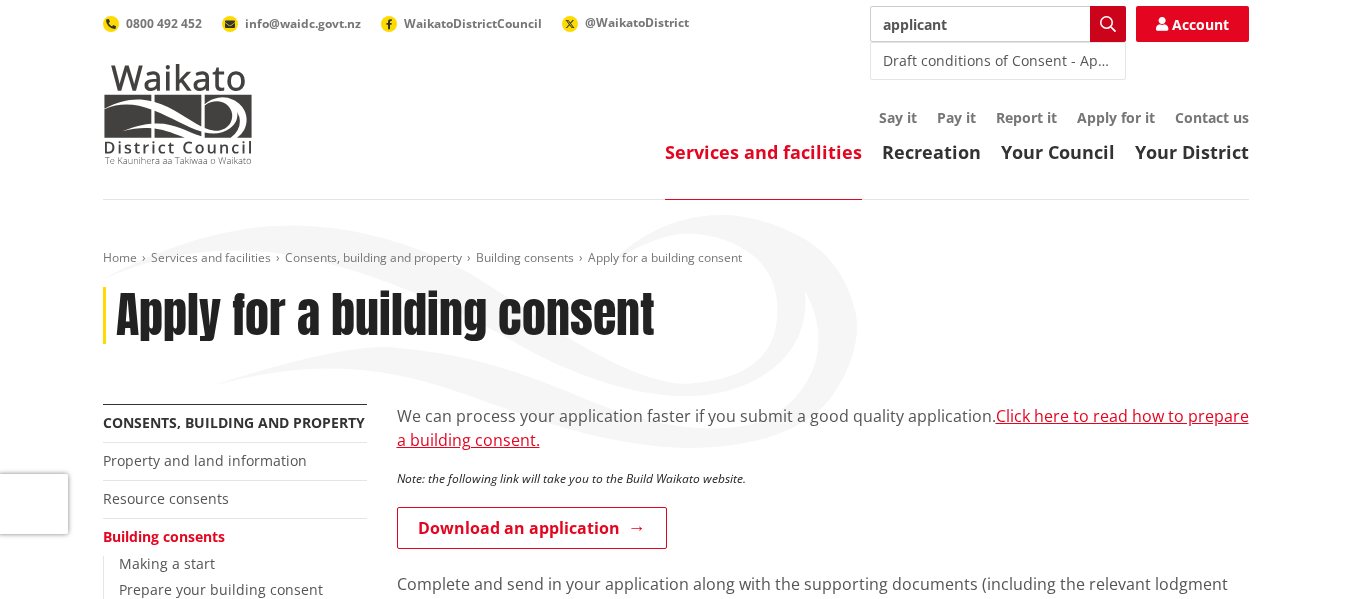 type on "applicant" 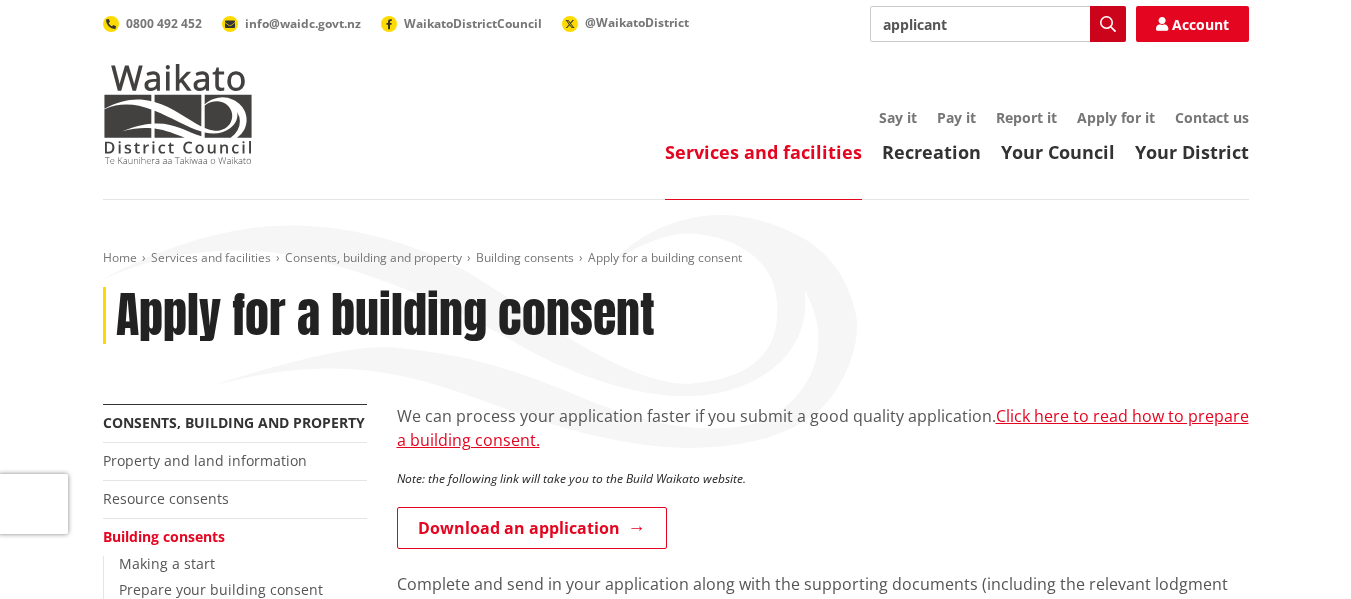 click at bounding box center [1108, 24] 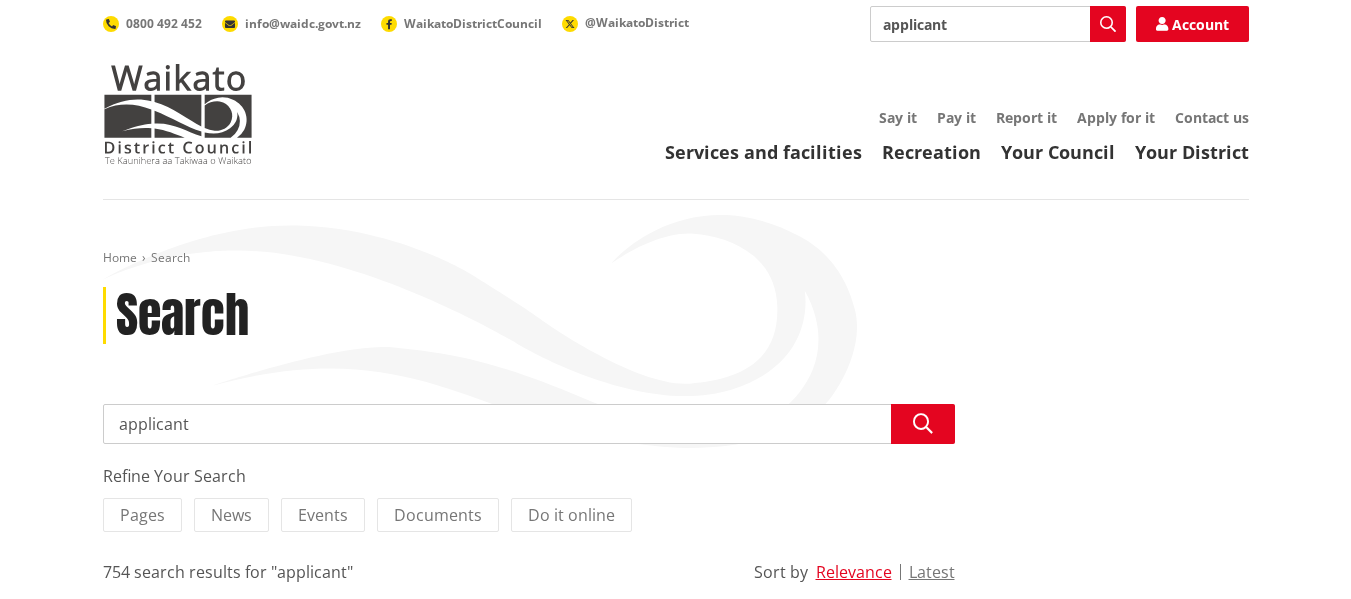 scroll, scrollTop: 0, scrollLeft: 0, axis: both 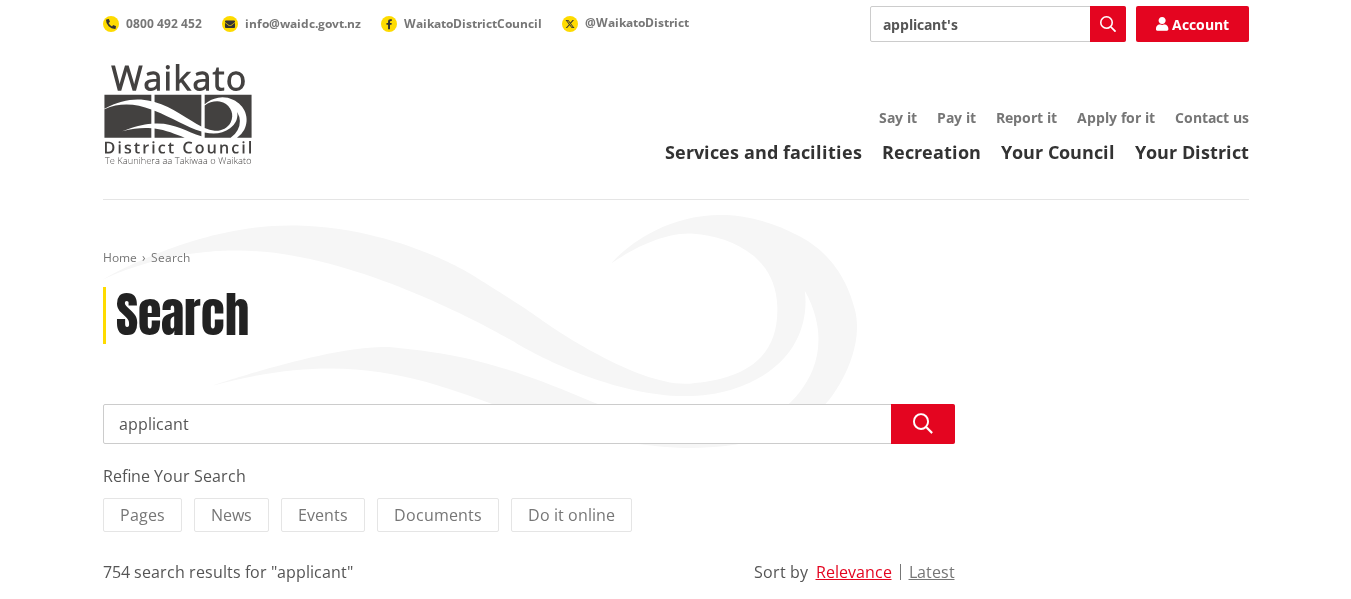 click on "applicant's" at bounding box center (998, 24) 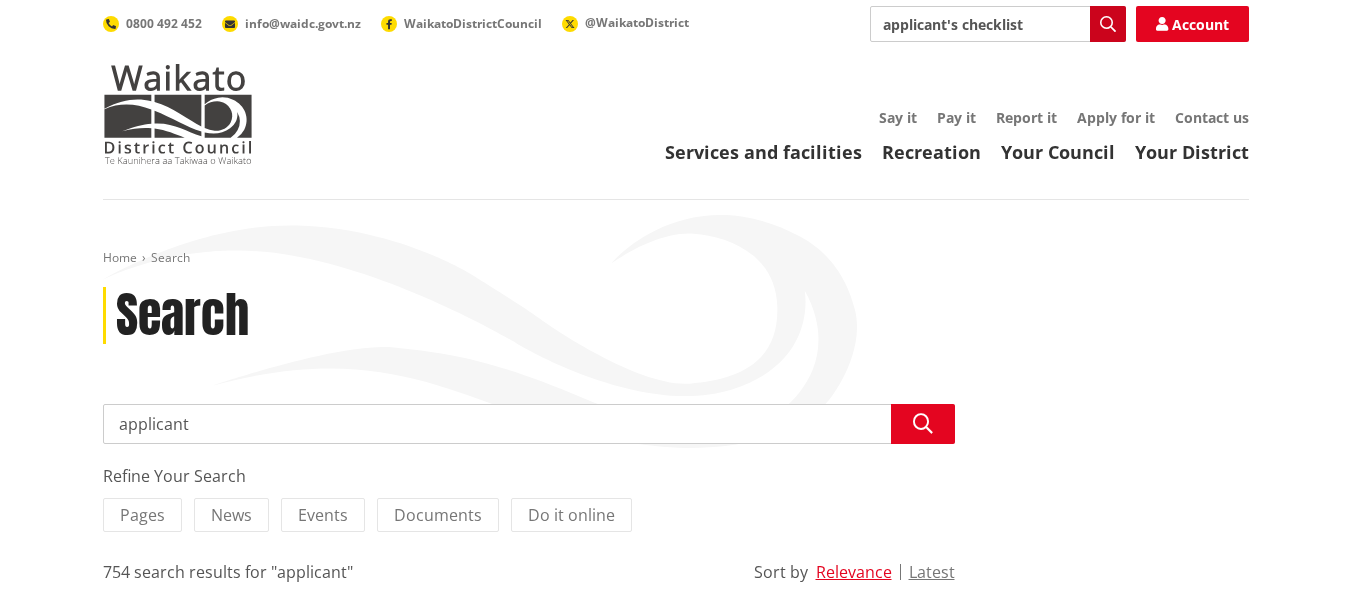 type on "applicant's checklist" 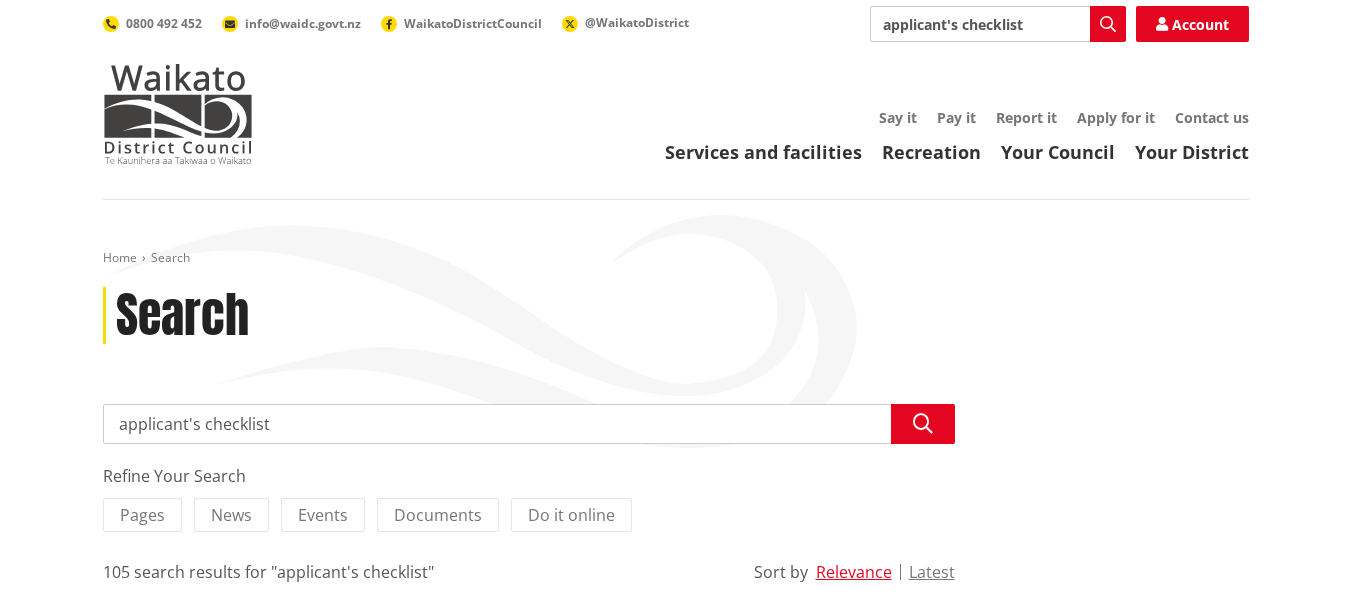 scroll, scrollTop: 0, scrollLeft: 0, axis: both 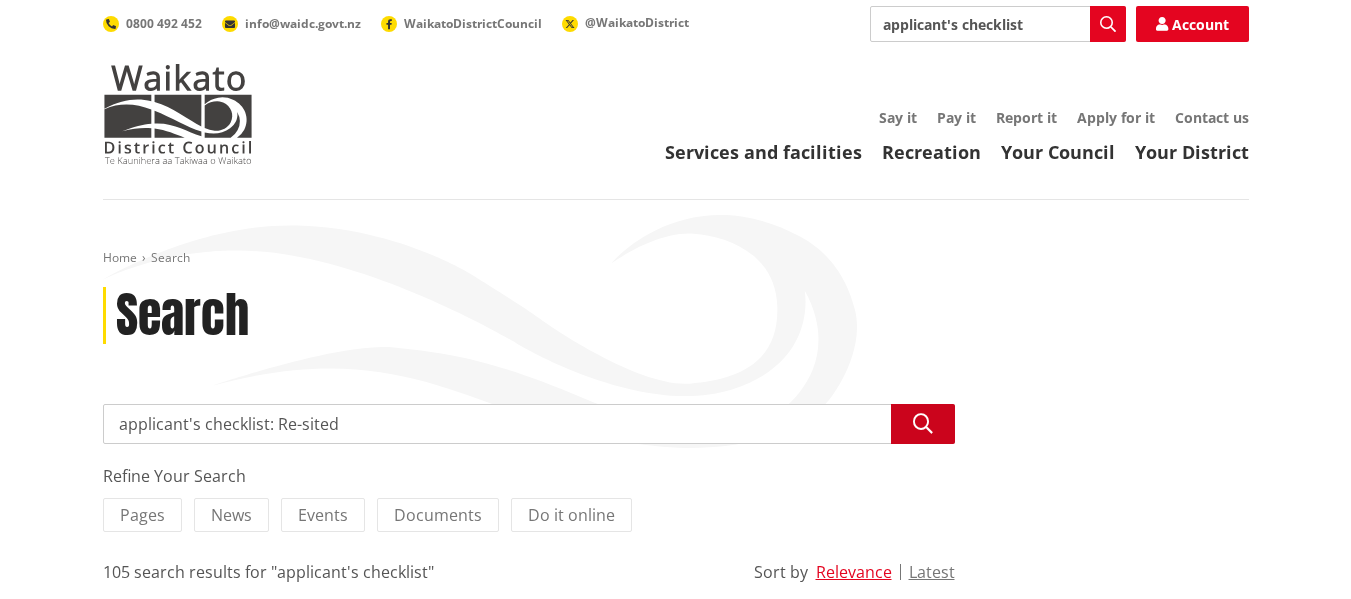 type on "applicant's checklist: Re-sited" 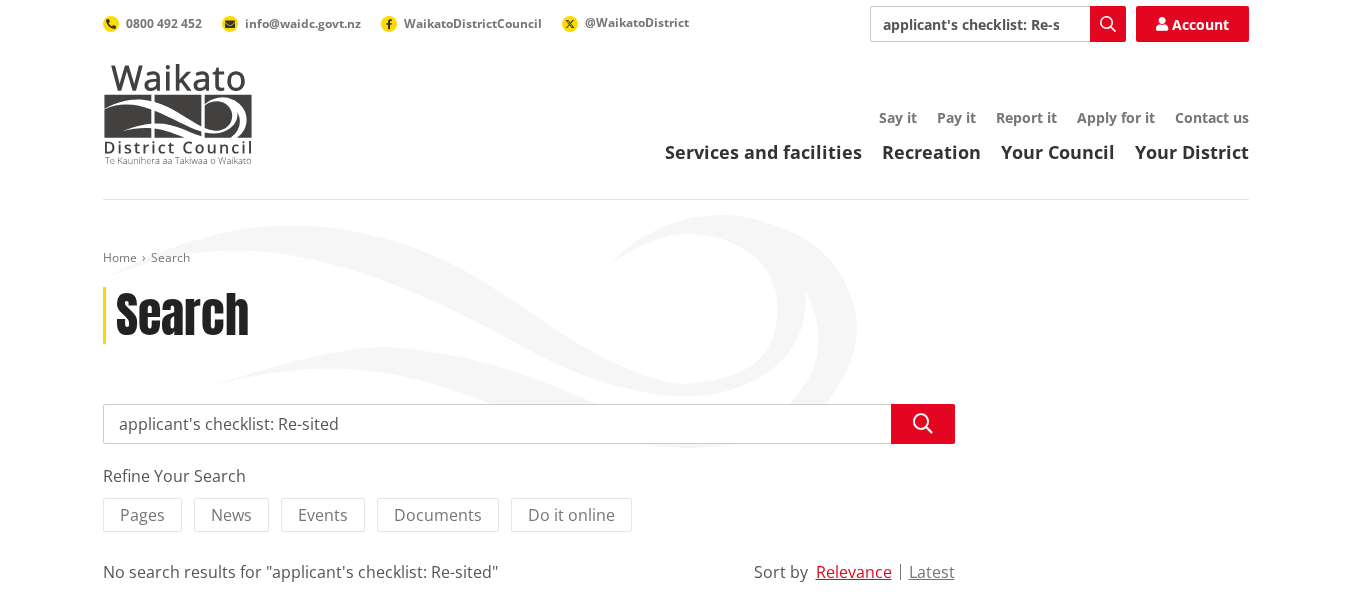 scroll, scrollTop: 0, scrollLeft: 0, axis: both 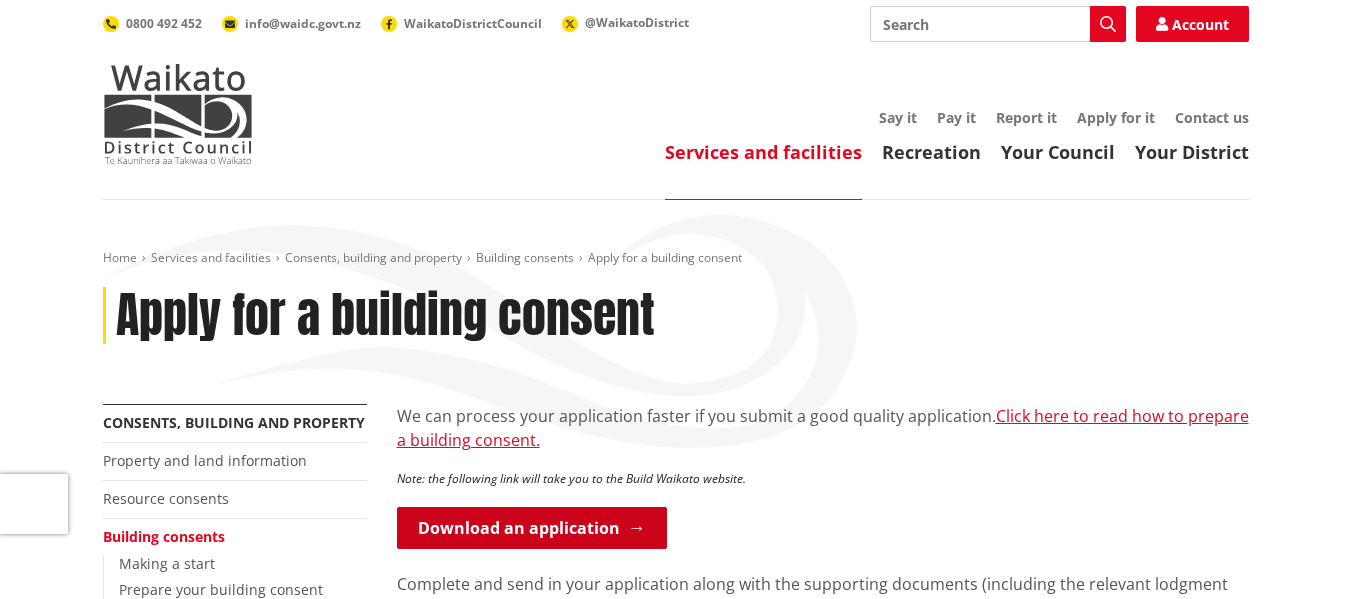 click on "Download an application" at bounding box center [532, 528] 